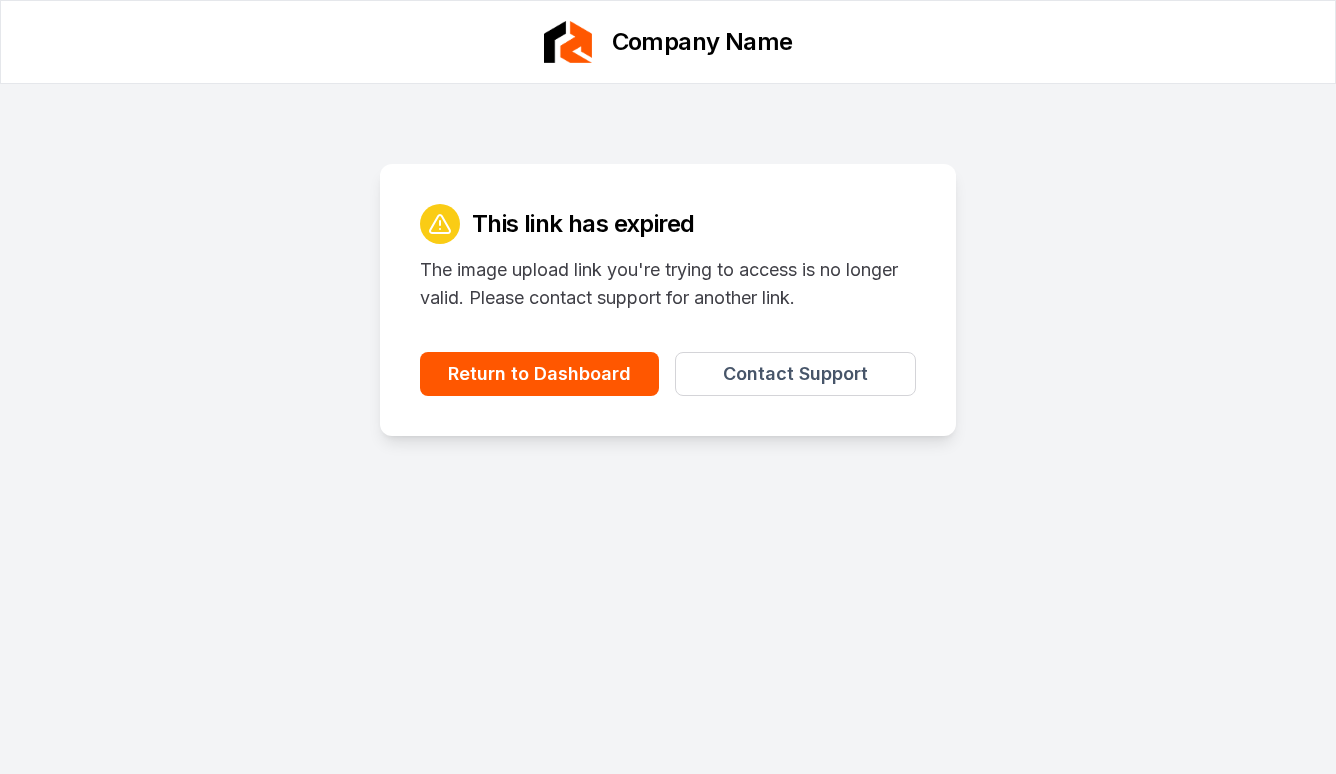 scroll, scrollTop: 0, scrollLeft: 0, axis: both 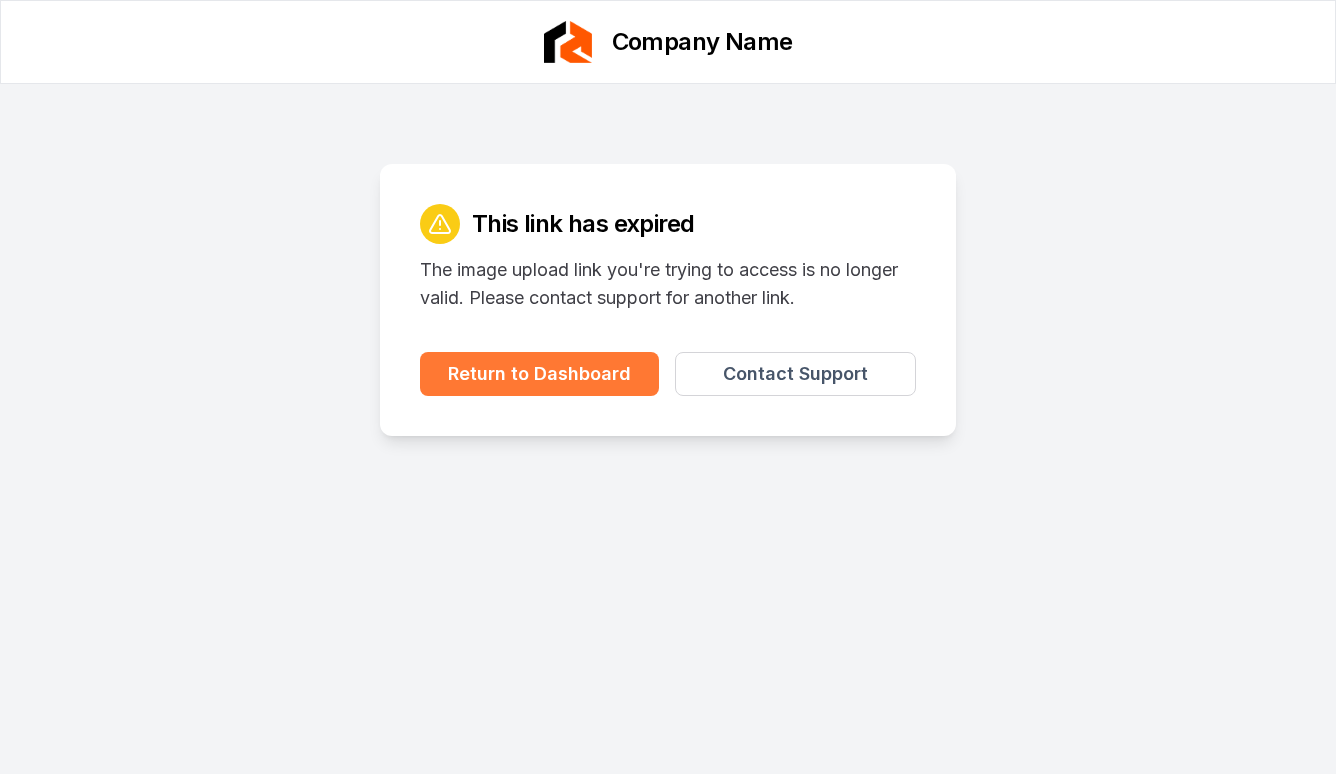 click on "Return to Dashboard" at bounding box center (539, 374) 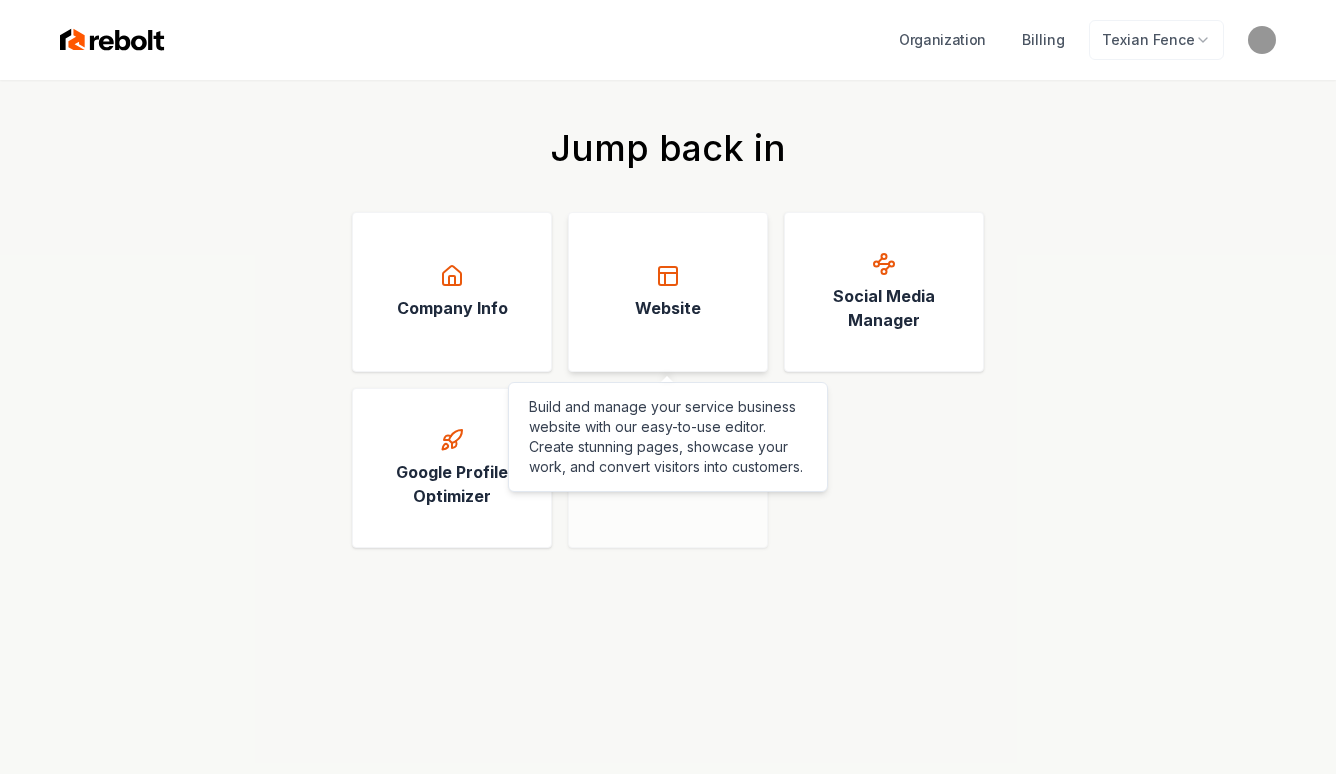 click on "Website" at bounding box center (668, 308) 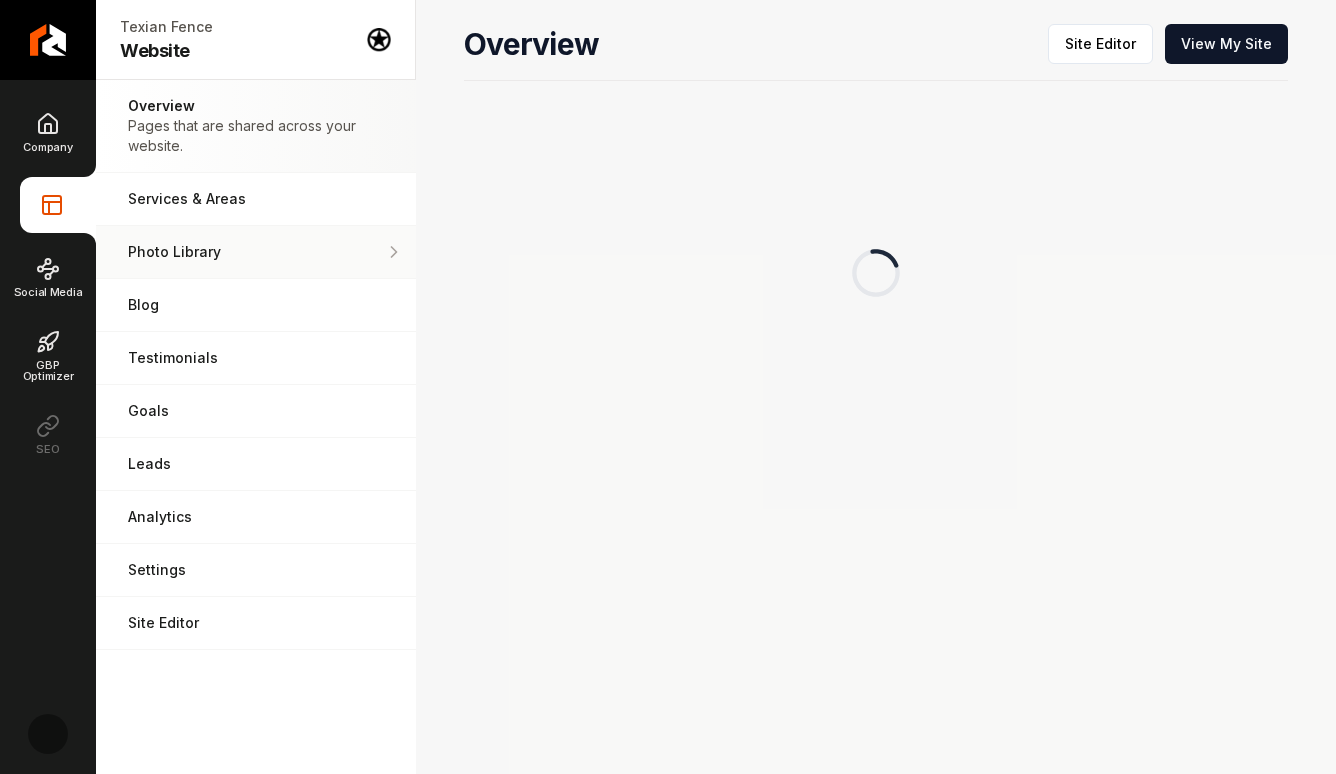 click on "Photo Library" at bounding box center (247, 252) 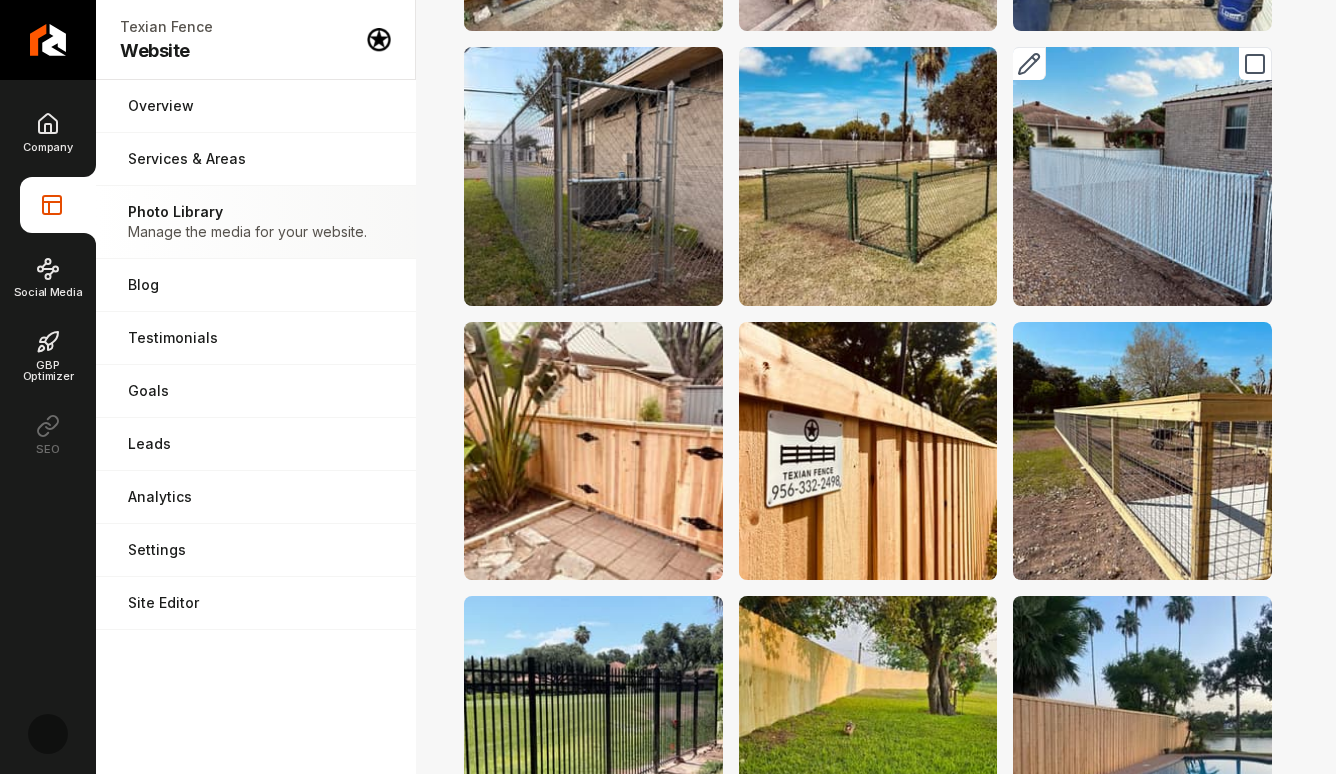 scroll, scrollTop: 3359, scrollLeft: 0, axis: vertical 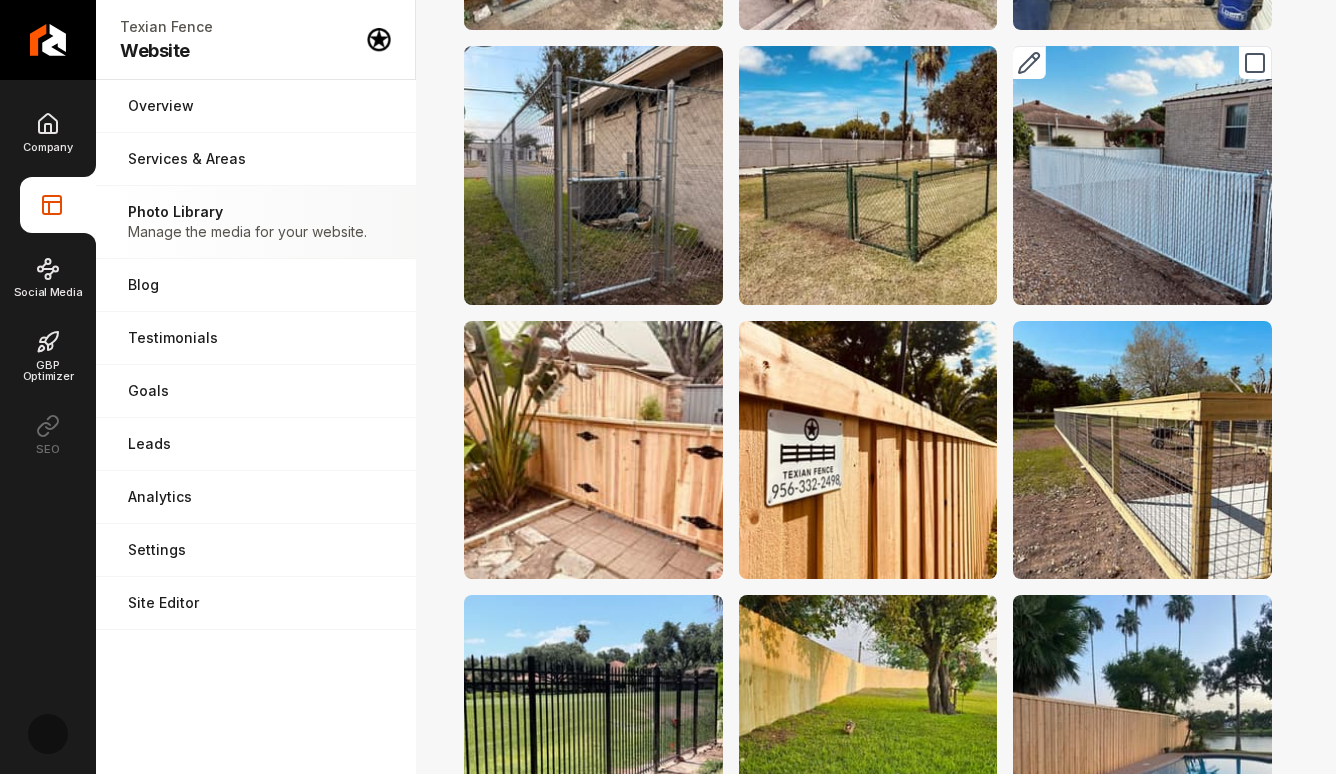 click at bounding box center [1029, 62] 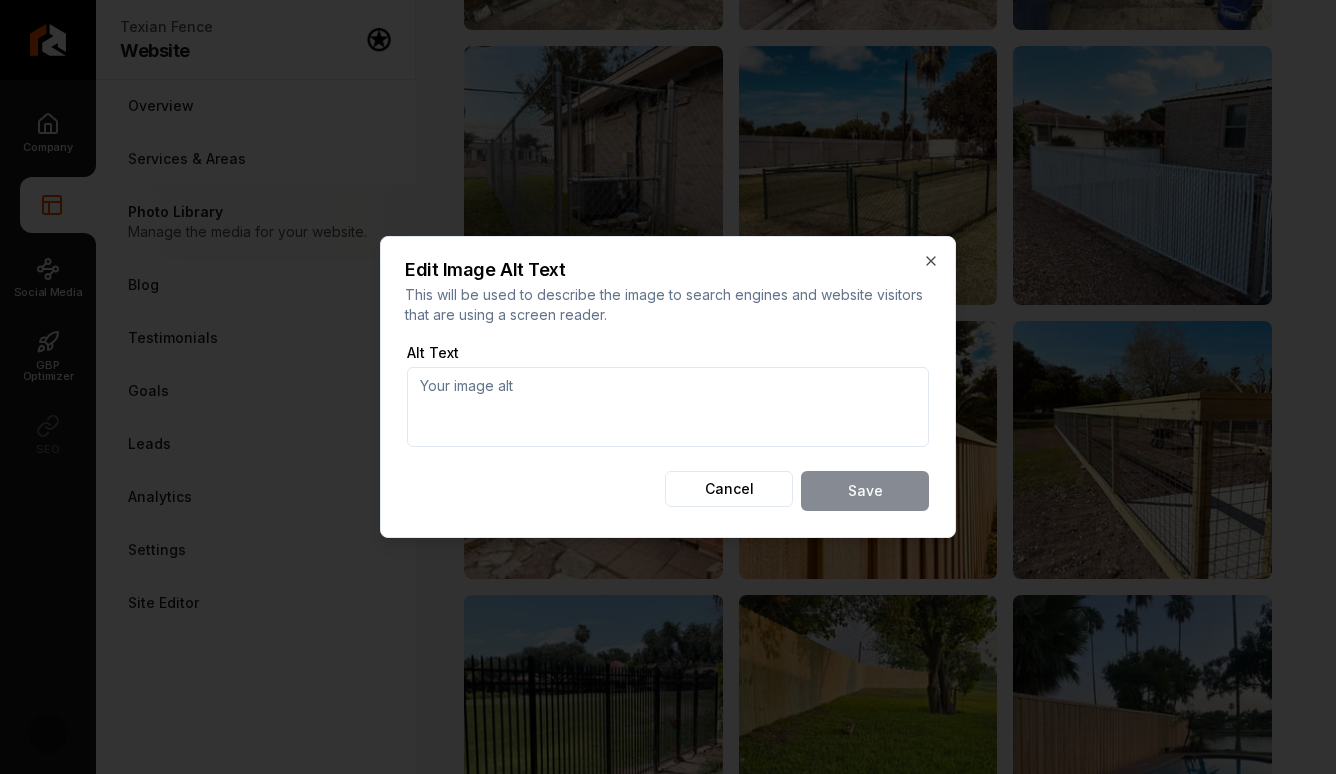 click on "Edit Image Alt Text This will be used to describe the image to search engines and website visitors that are using a screen reader. Alt Text Cancel Save Close" at bounding box center (668, 387) 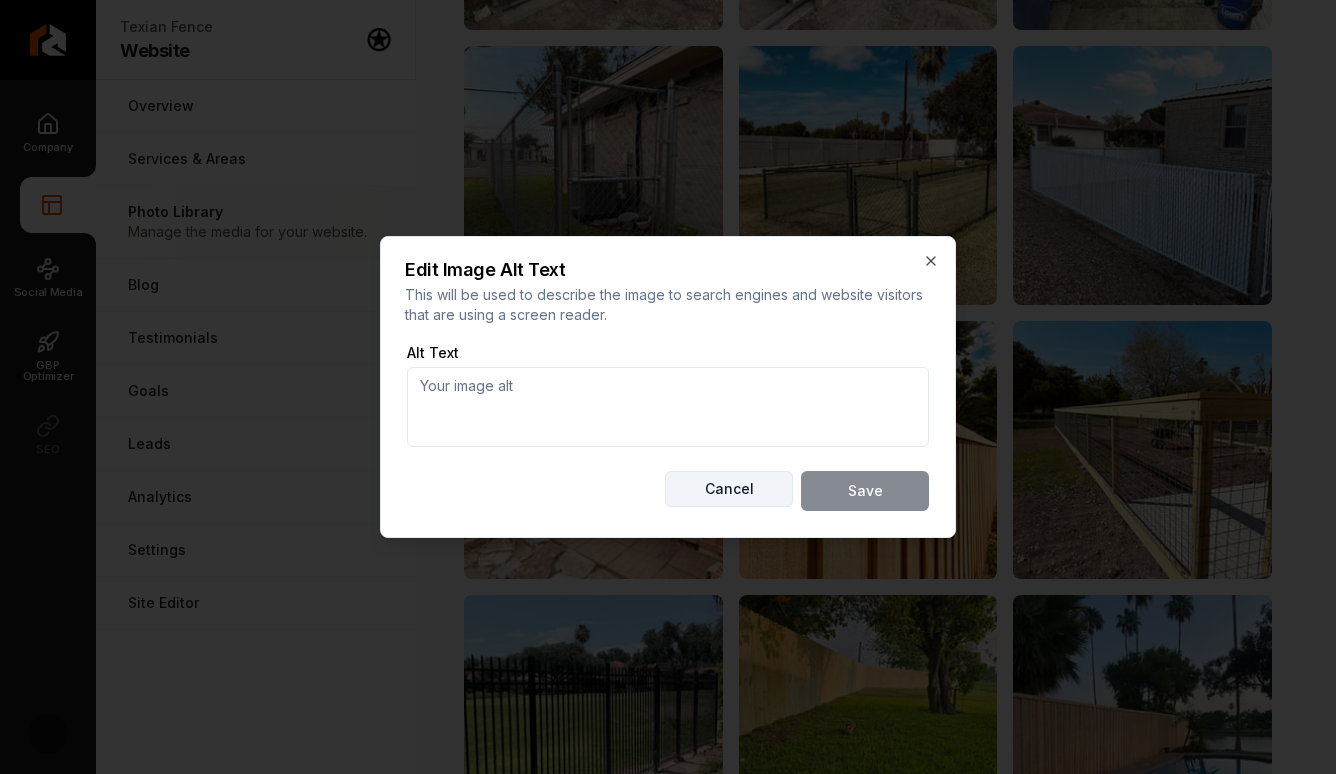 click on "Cancel" at bounding box center (729, 489) 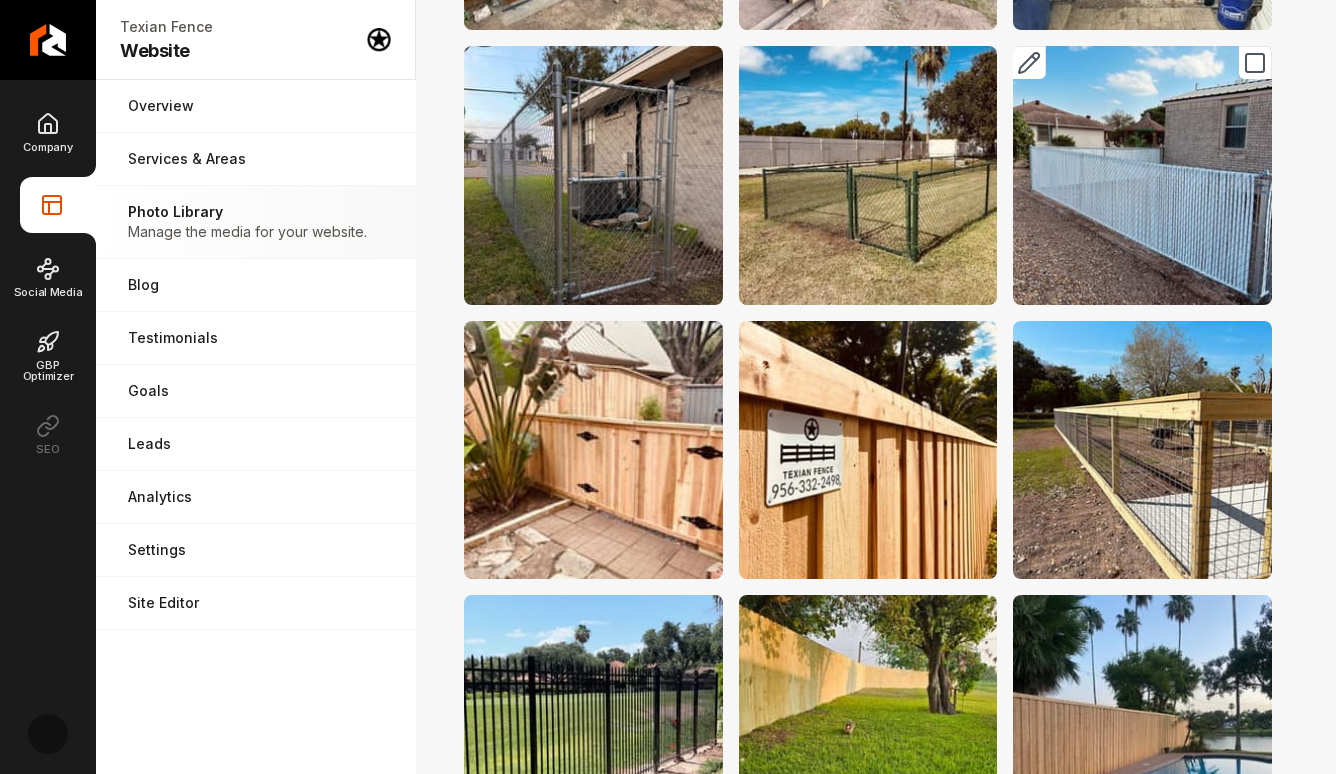 click 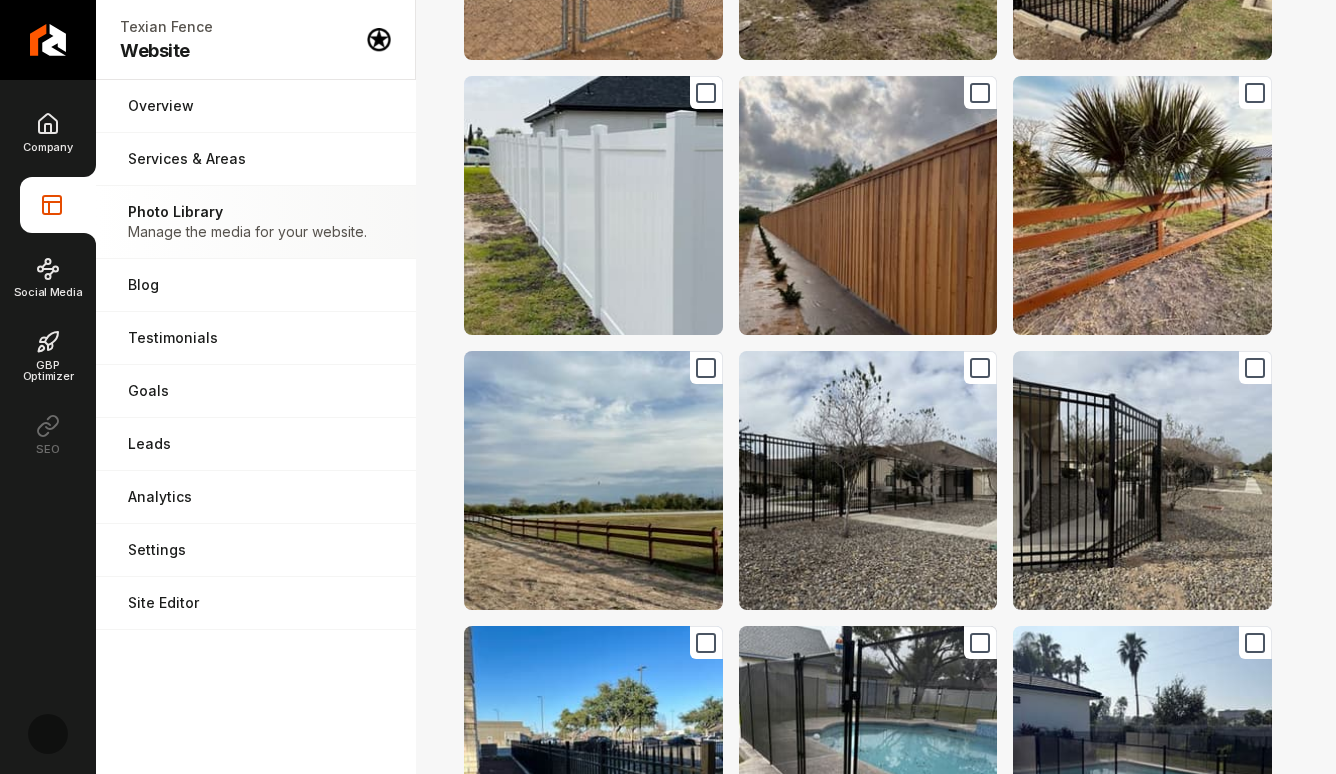 scroll, scrollTop: 0, scrollLeft: 0, axis: both 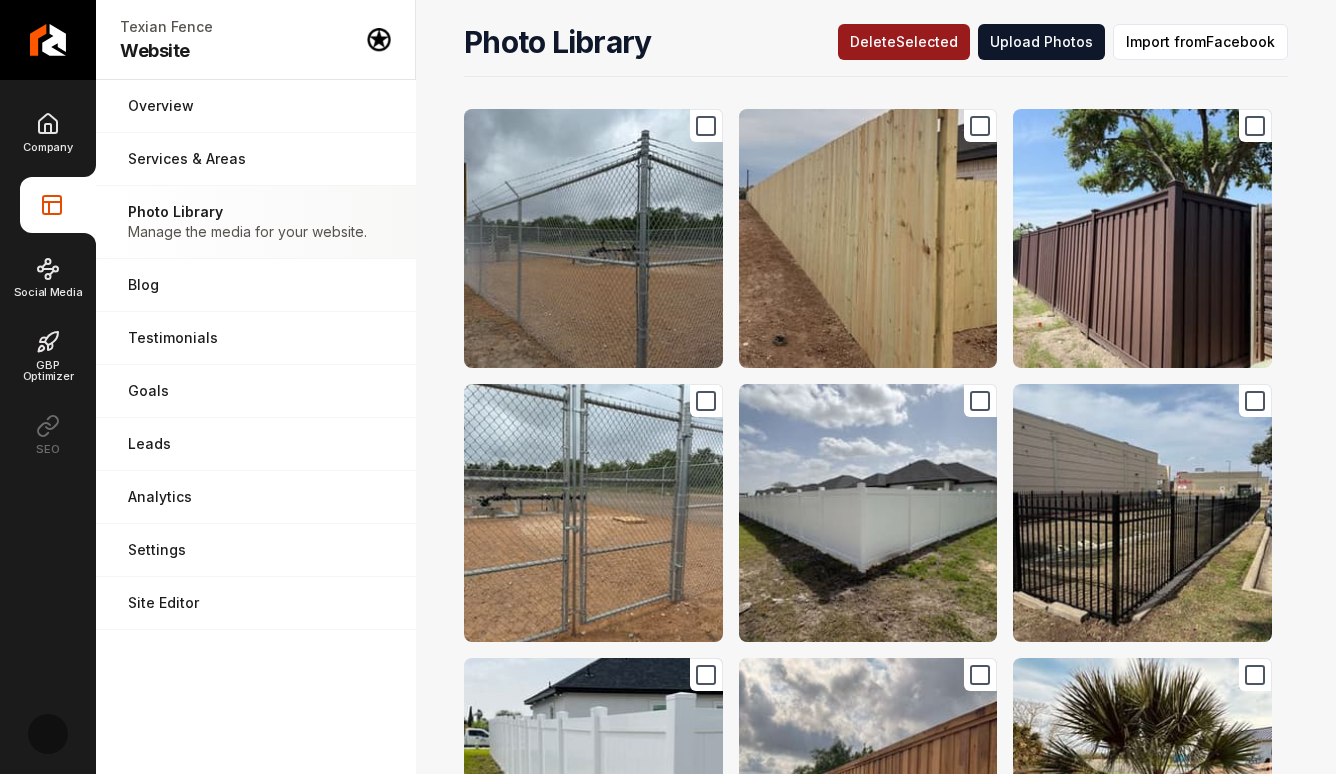 click on "Photo Library Delet e  Selected Upload Photos Import from  Facebook" at bounding box center (876, 50) 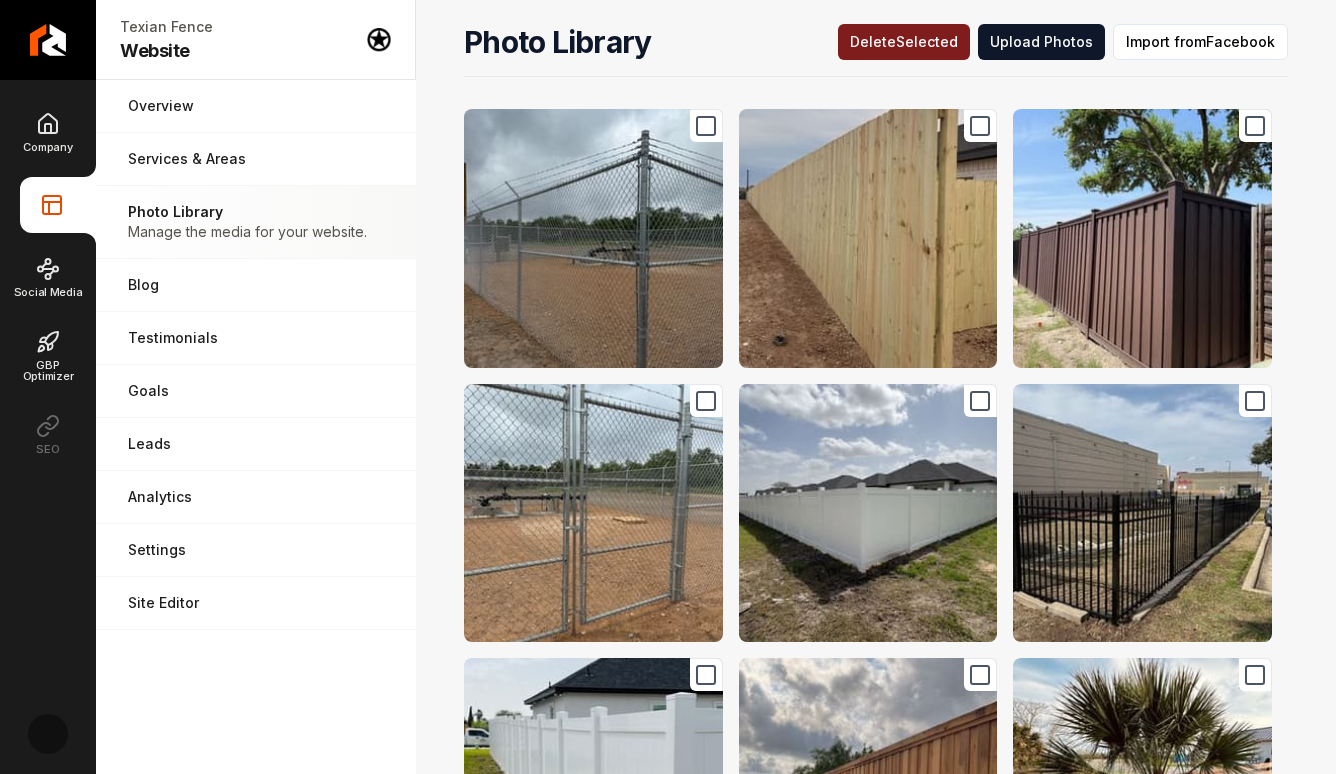 click on "Delet e  Selected" at bounding box center [904, 42] 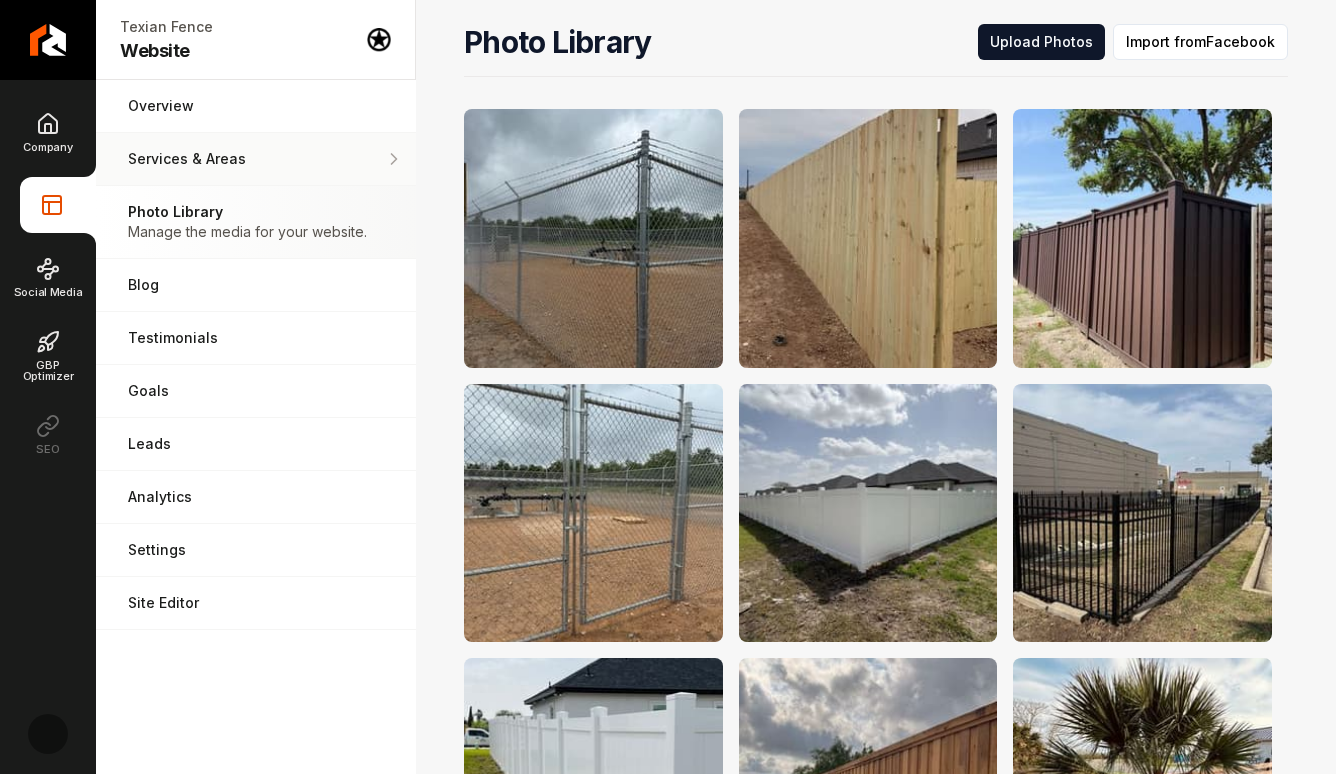 click on "Services & Areas" at bounding box center (256, 159) 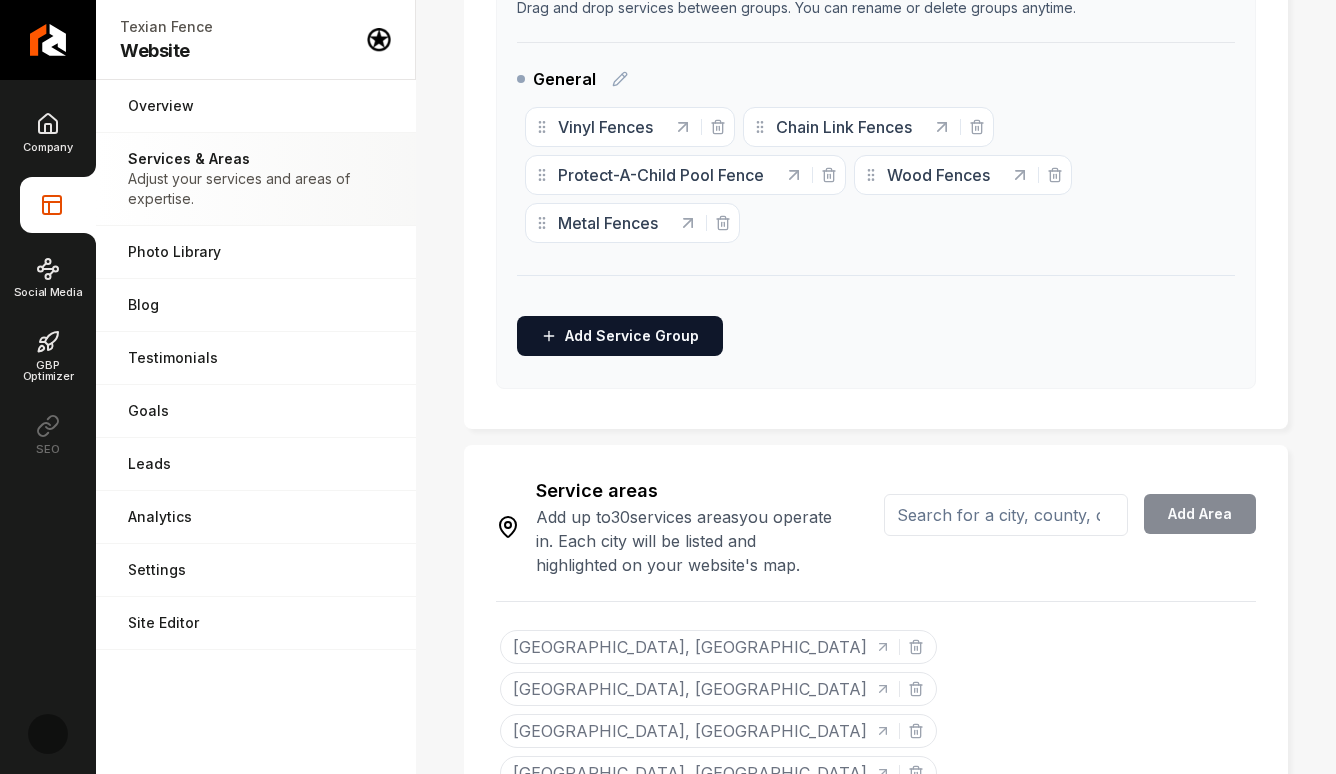 scroll, scrollTop: 641, scrollLeft: 0, axis: vertical 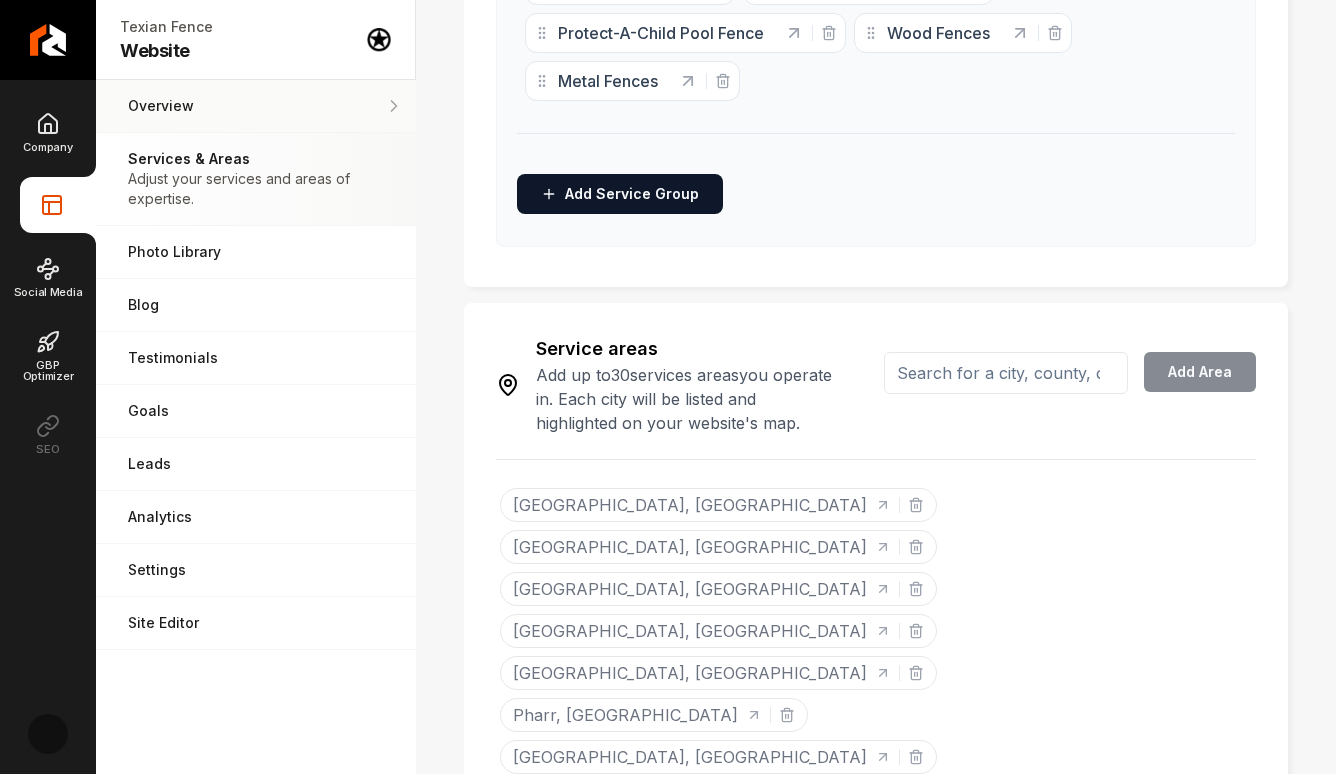 click on "Overview" at bounding box center (256, 106) 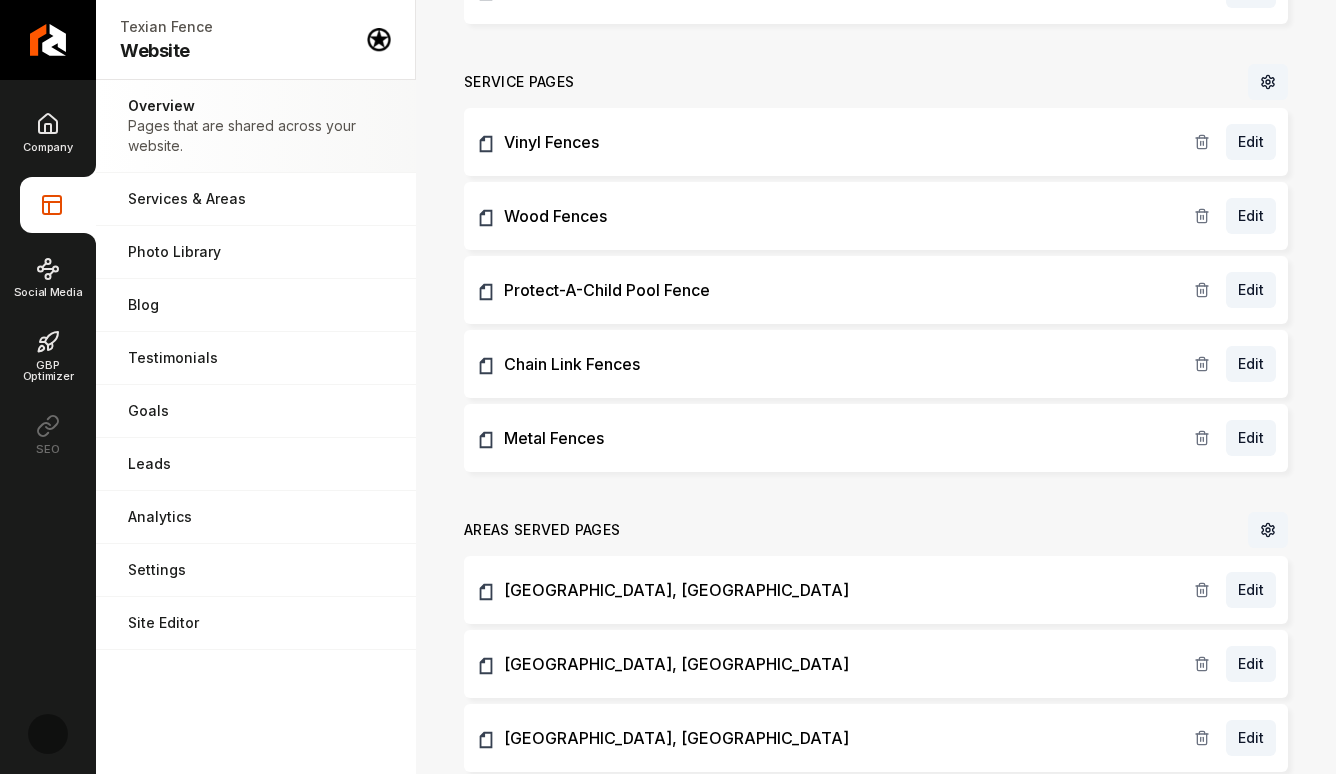 scroll, scrollTop: 429, scrollLeft: 0, axis: vertical 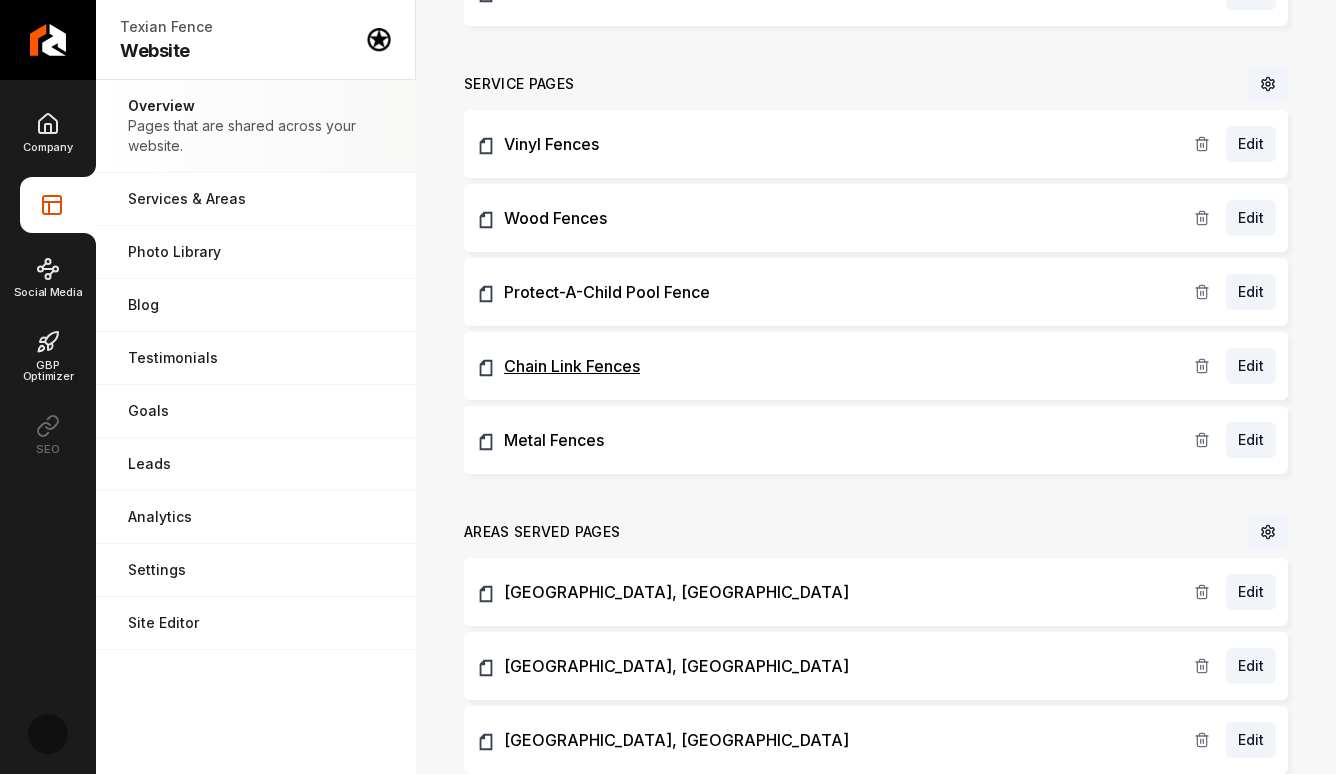 click on "Chain Link Fences" at bounding box center [835, 366] 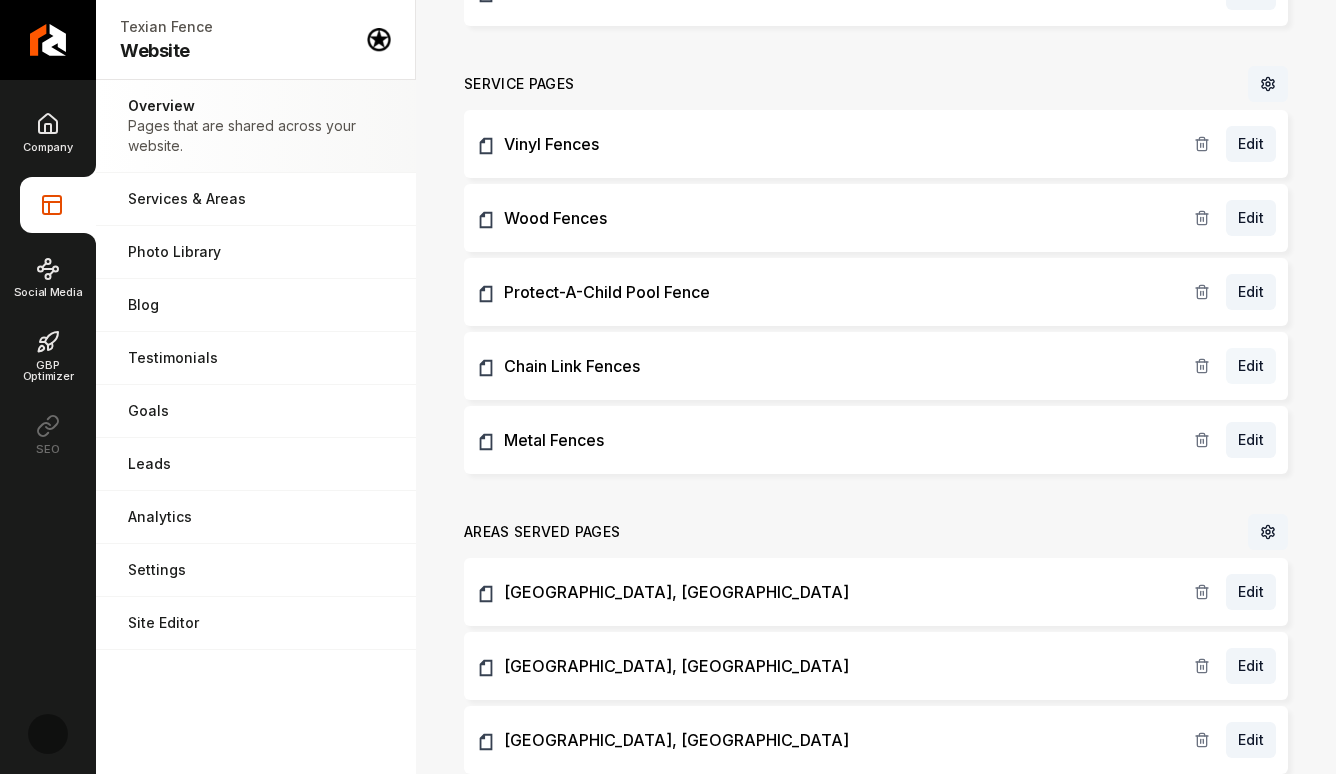 click on "Edit" at bounding box center [1251, 366] 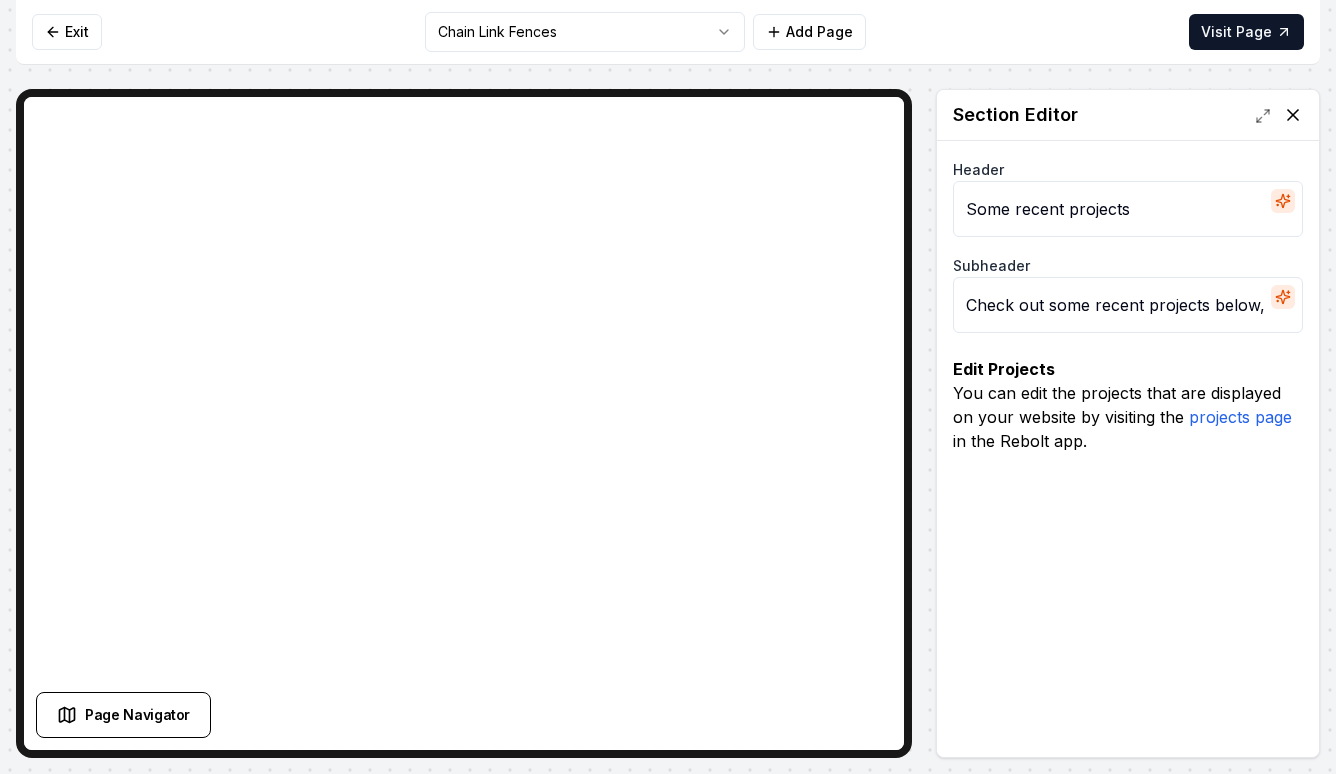 click 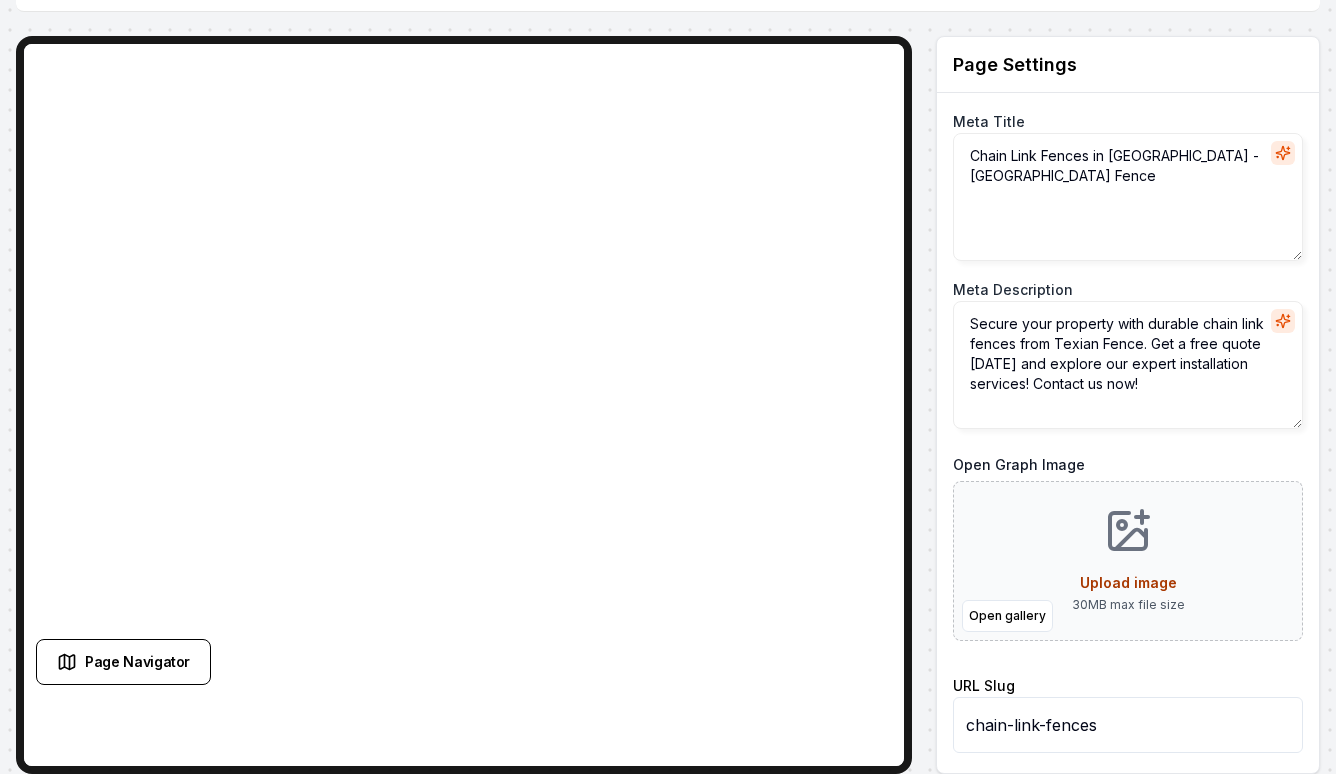 scroll, scrollTop: 0, scrollLeft: 0, axis: both 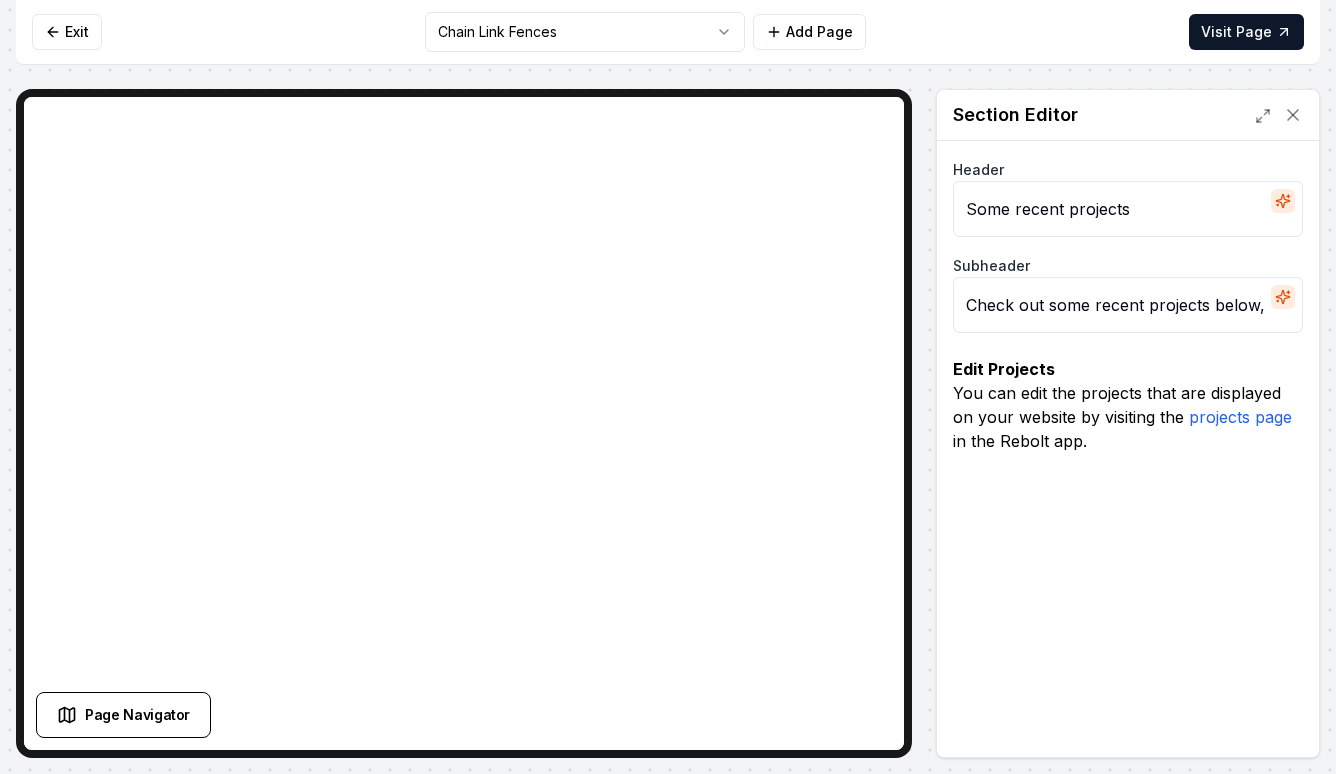 click on "projects page" at bounding box center (1240, 417) 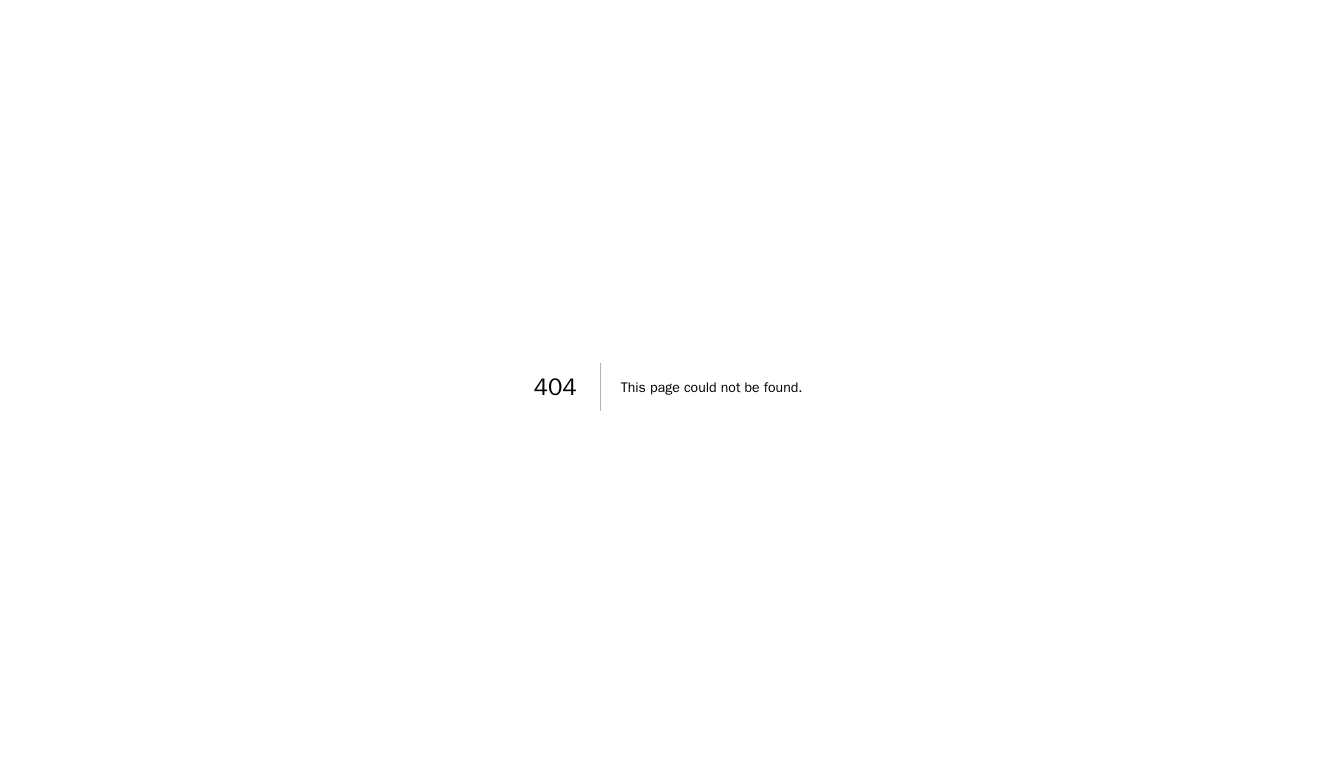 scroll, scrollTop: 0, scrollLeft: 0, axis: both 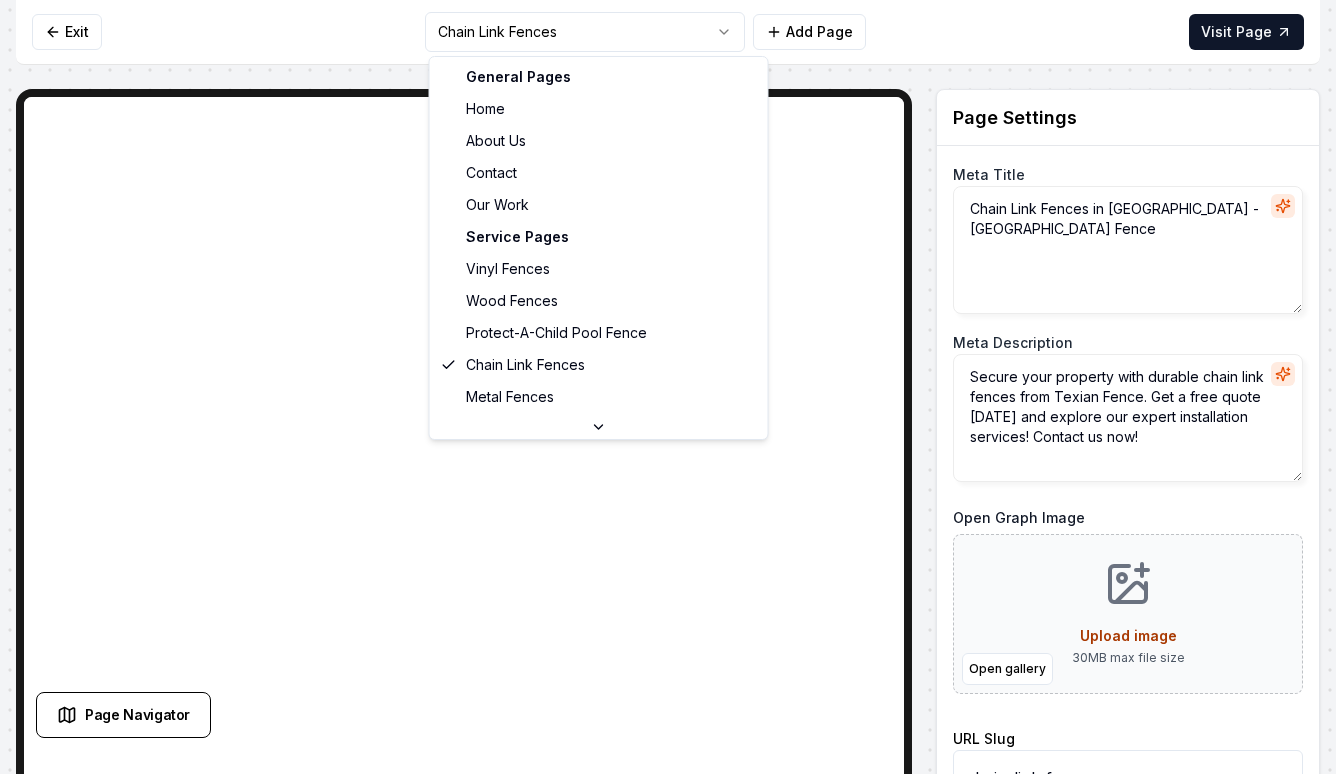 click on "Computer Required This feature is only available on a computer. Please switch to a computer to edit your site. Go back  Exit Chain Link Fences Add Page Visit Page  Page Navigator Page Settings Meta Title Chain Link Fences in [GEOGRAPHIC_DATA] - Texian Fence Meta Description Secure your property with durable chain link fences from Texian Fence. Get a free quote [DATE] and explore our expert installation services! Contact us now! Open Graph Image Open gallery Upload image 30  MB max file size URL Slug chain-link-fences Discard Changes Save Section Editor Unsupported section type /dashboard/sites/b2aecfef-98d3-4117-936c-716895027808/pages/f9638f1b-6909-46cb-b7a1-54d32d670c3b General Pages Home About Us Contact Our Work Service Pages Vinyl Fences Wood Fences Protect-A-Child Pool Fence Chain Link Fences Metal Fences Service Area Pages [GEOGRAPHIC_DATA], [GEOGRAPHIC_DATA] [GEOGRAPHIC_DATA], [GEOGRAPHIC_DATA] [GEOGRAPHIC_DATA], [GEOGRAPHIC_DATA] [GEOGRAPHIC_DATA], [GEOGRAPHIC_DATA] [GEOGRAPHIC_DATA], [GEOGRAPHIC_DATA] [GEOGRAPHIC_DATA], [GEOGRAPHIC_DATA] [GEOGRAPHIC_DATA], [GEOGRAPHIC_DATA] [GEOGRAPHIC_DATA], [GEOGRAPHIC_DATA] [GEOGRAPHIC_DATA], [GEOGRAPHIC_DATA]" at bounding box center [668, 387] 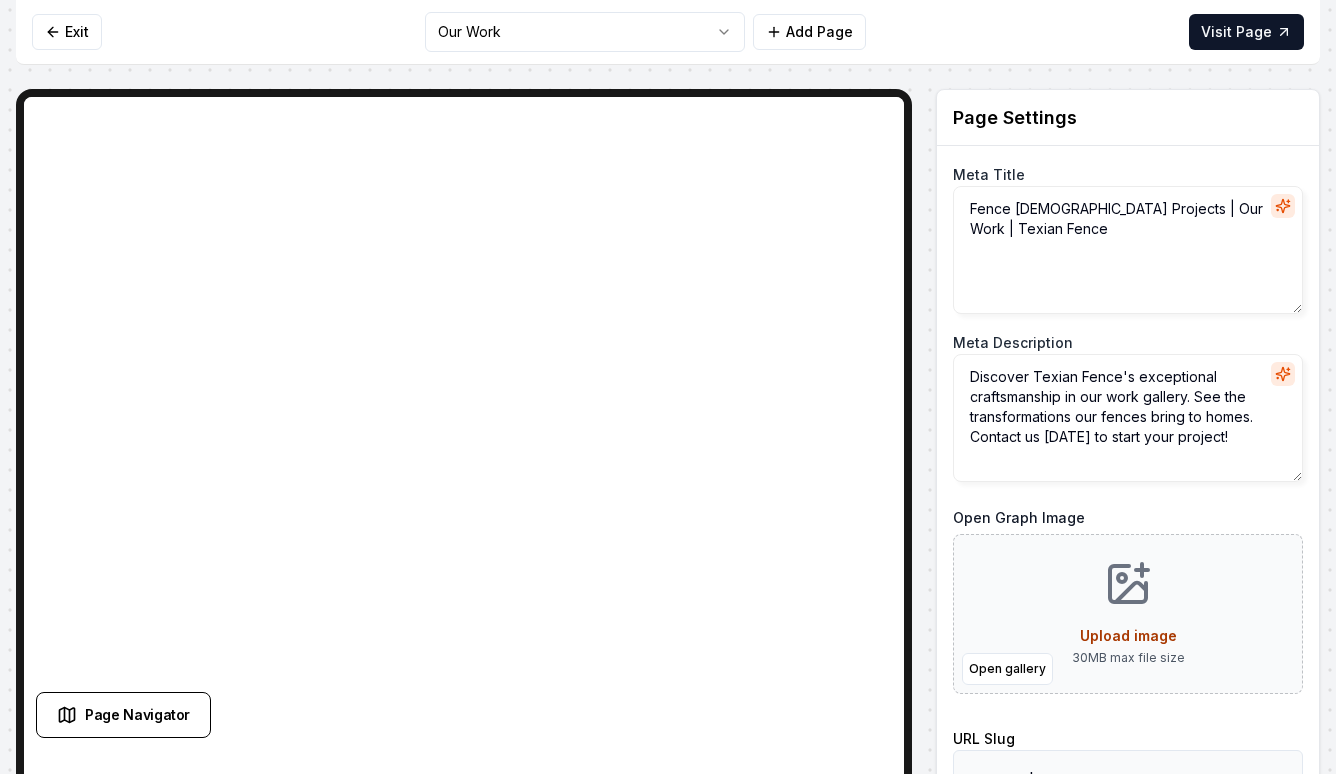 click on "Computer Required This feature is only available on a computer. Please switch to a computer to edit your site. Go back  Exit Our Work Add Page Visit Page  Page Navigator Page Settings Meta Title Fence [DEMOGRAPHIC_DATA] Projects | Our Work | Texian Fence Meta Description Discover Texian Fence's exceptional craftsmanship in our work gallery. See the transformations our fences bring to homes. Contact us [DATE] to start your project! Open Graph Image Open gallery Upload image 30  MB max file size URL Slug our-work Discard Changes Save Section Editor Unsupported section type /dashboard/sites/b2aecfef-98d3-4117-936c-716895027808/pages/54b4275a-59db-40ab-a916-bea38455cdde" at bounding box center [668, 387] 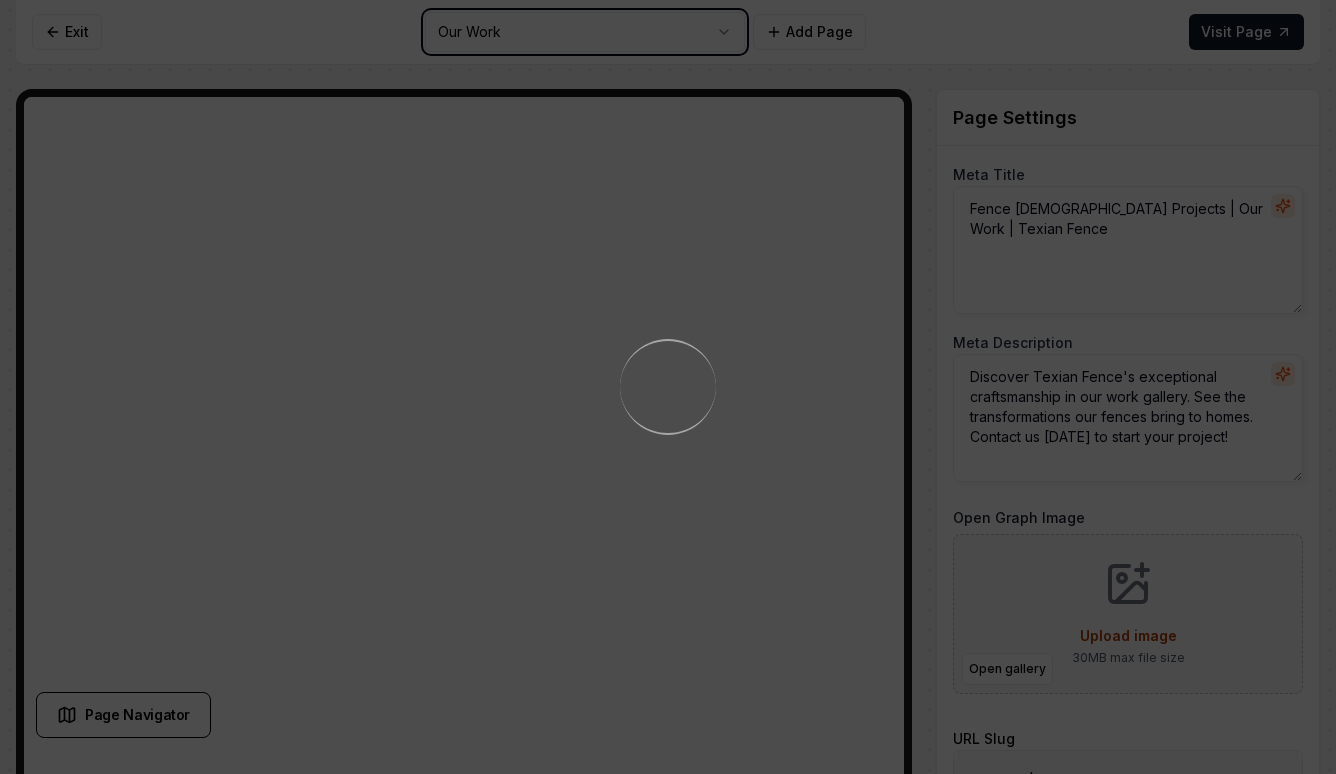 type on "Chain Link Fences in [GEOGRAPHIC_DATA] - [GEOGRAPHIC_DATA] Fence" 